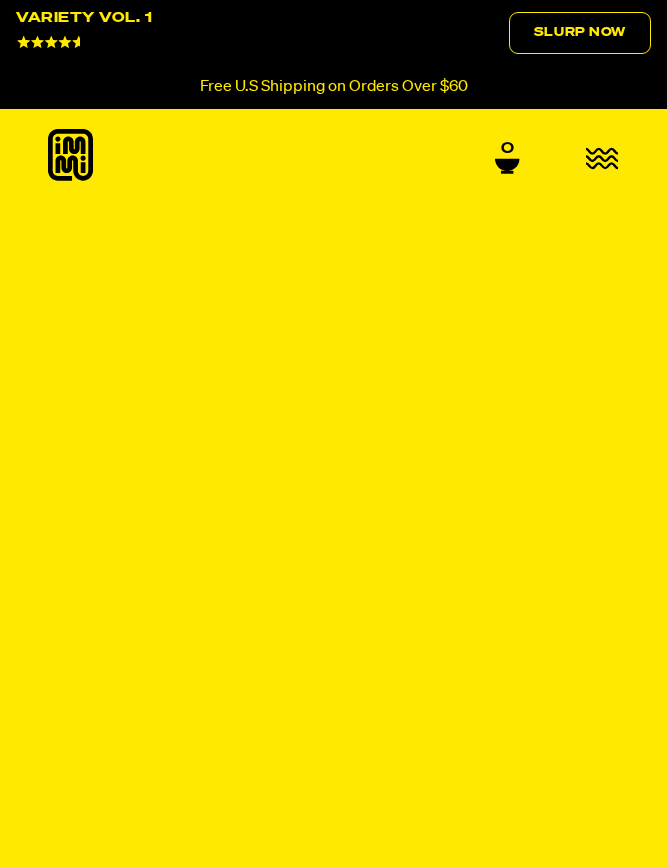 scroll, scrollTop: 0, scrollLeft: 0, axis: both 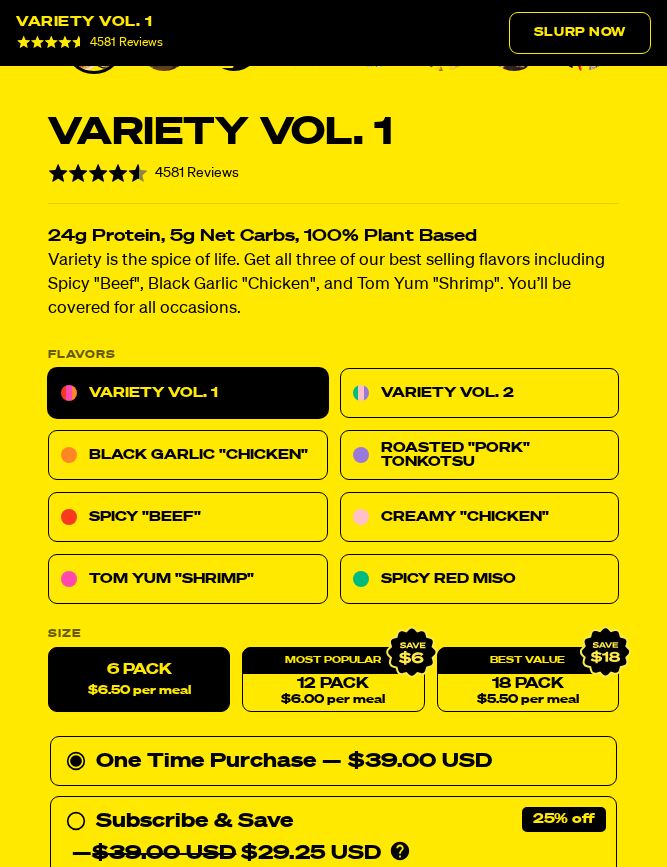 click on "Black Garlic "Chicken"" at bounding box center [188, 455] 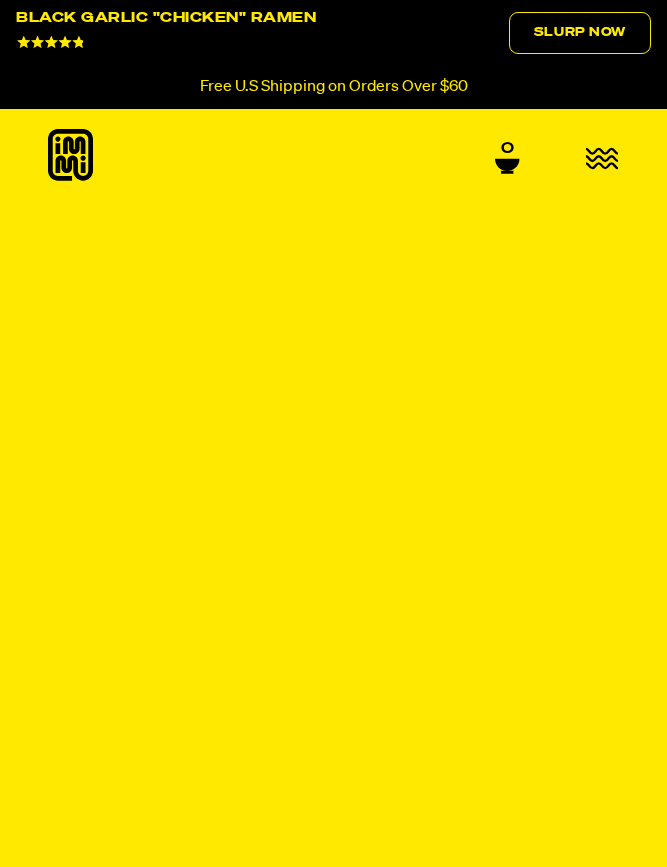 scroll, scrollTop: 0, scrollLeft: 0, axis: both 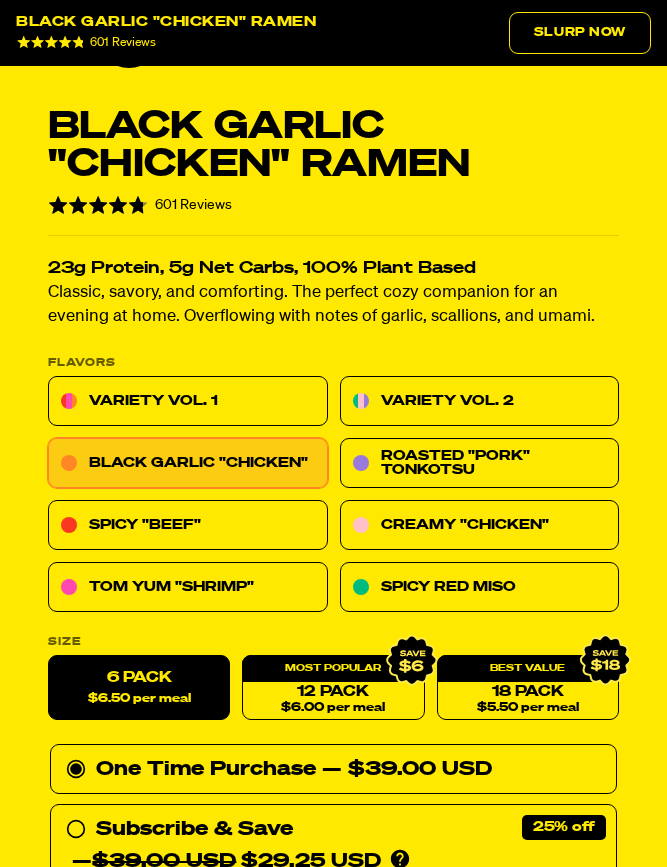 click on "Variety Vol. 2" at bounding box center (480, 401) 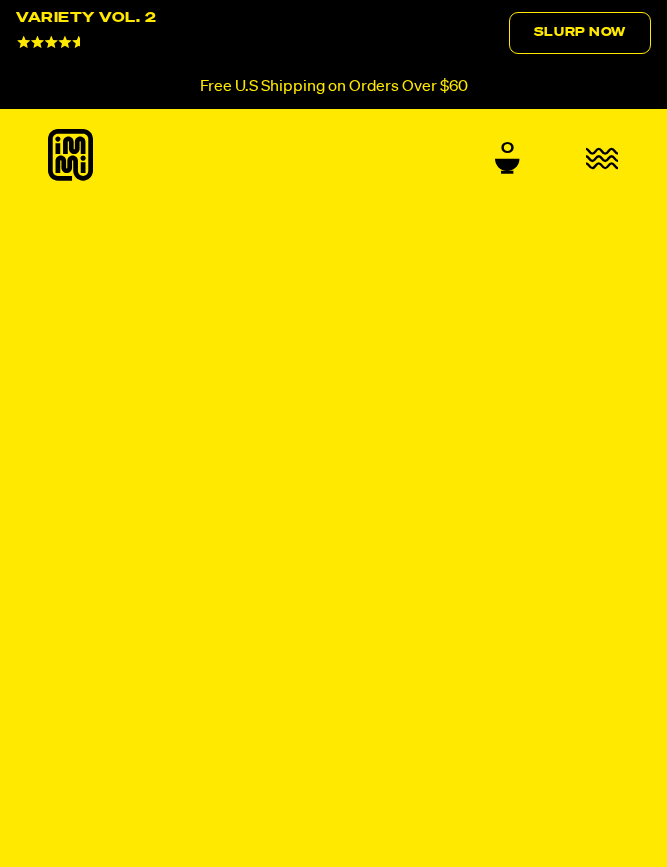 scroll, scrollTop: 0, scrollLeft: 0, axis: both 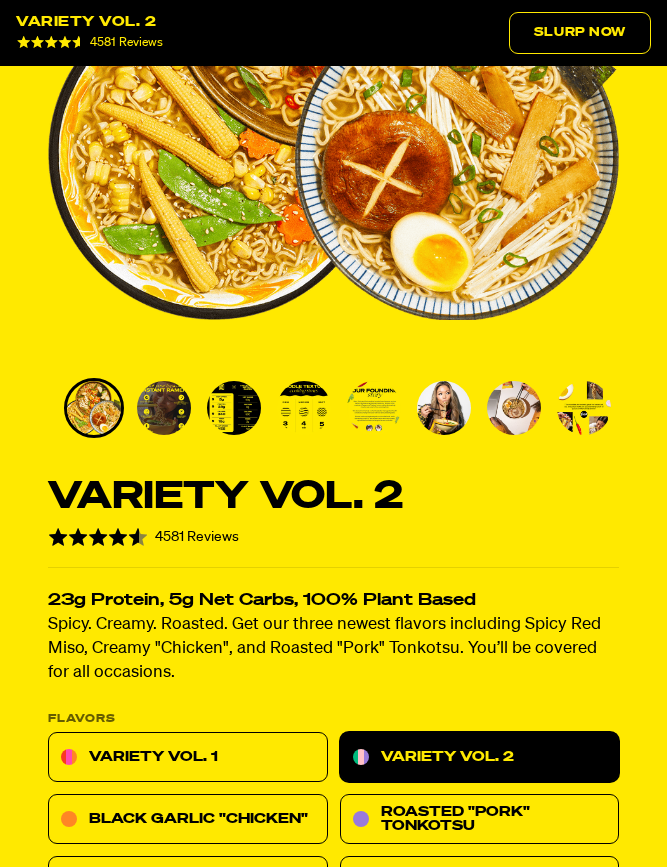 click at bounding box center [304, 408] 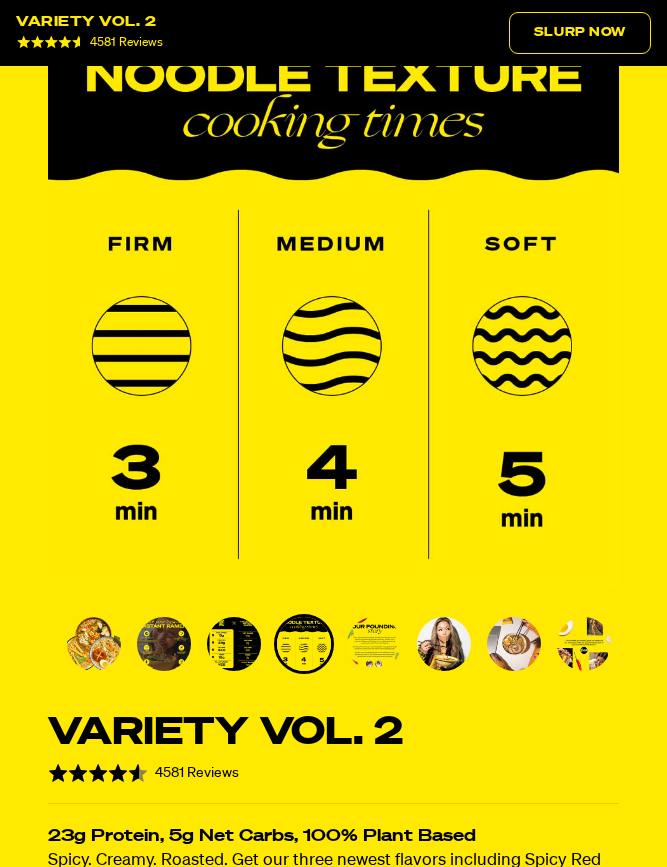 click at bounding box center (374, 644) 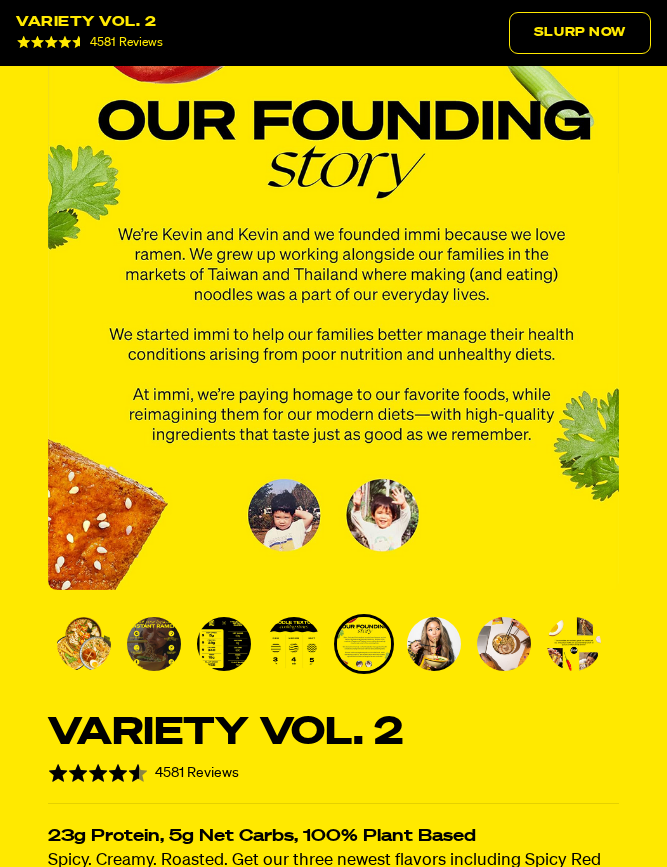 scroll, scrollTop: 208, scrollLeft: 0, axis: vertical 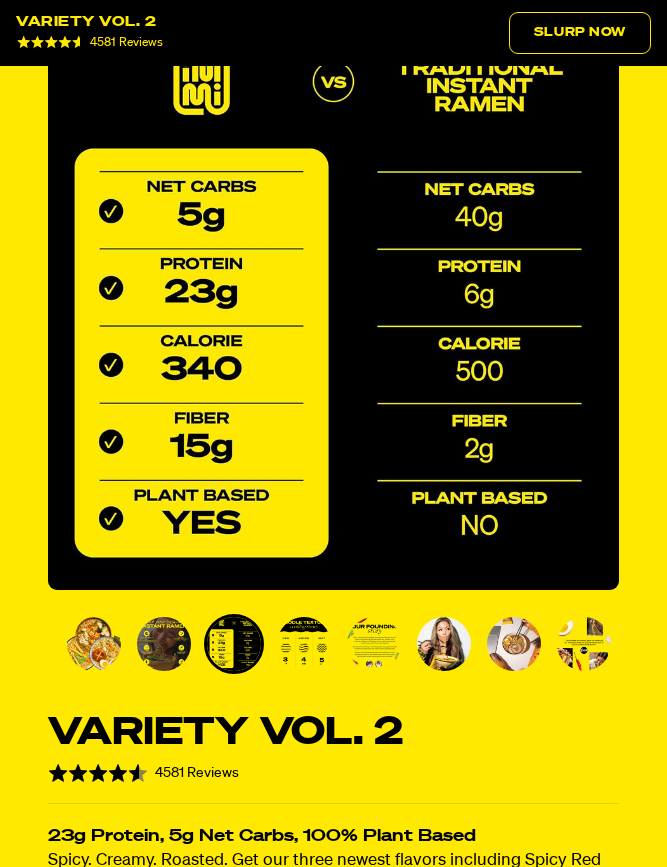 click at bounding box center (164, 644) 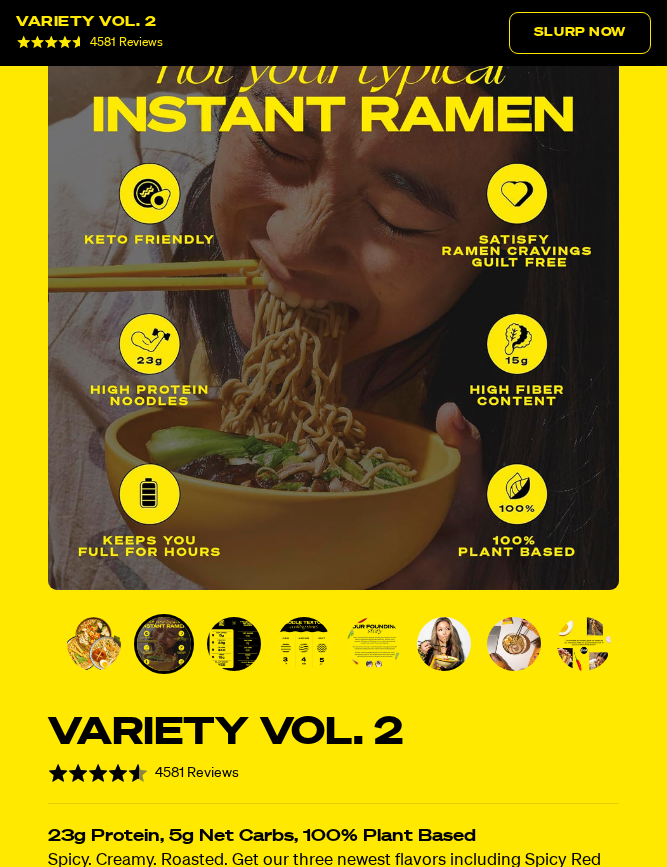 click at bounding box center [94, 644] 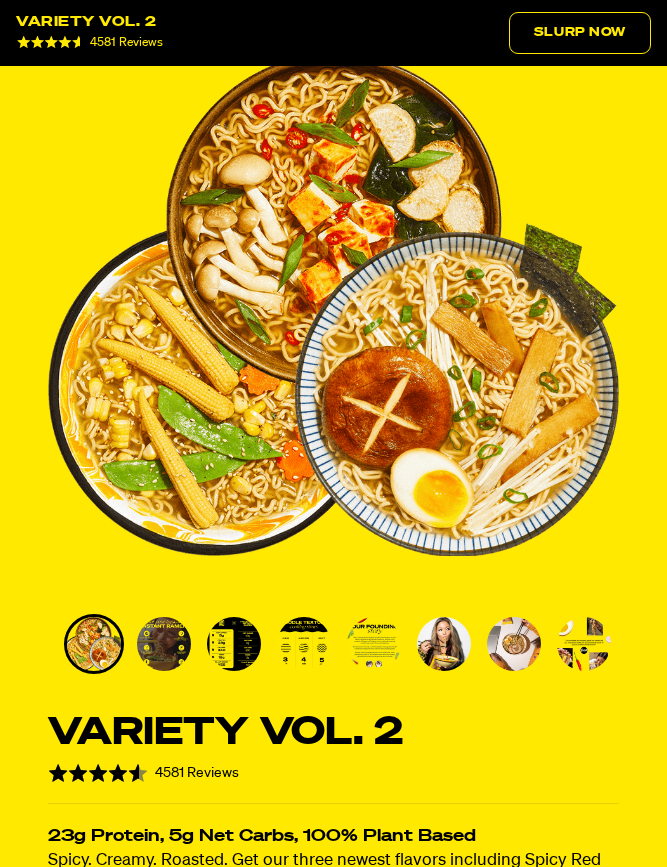 click at bounding box center [584, 644] 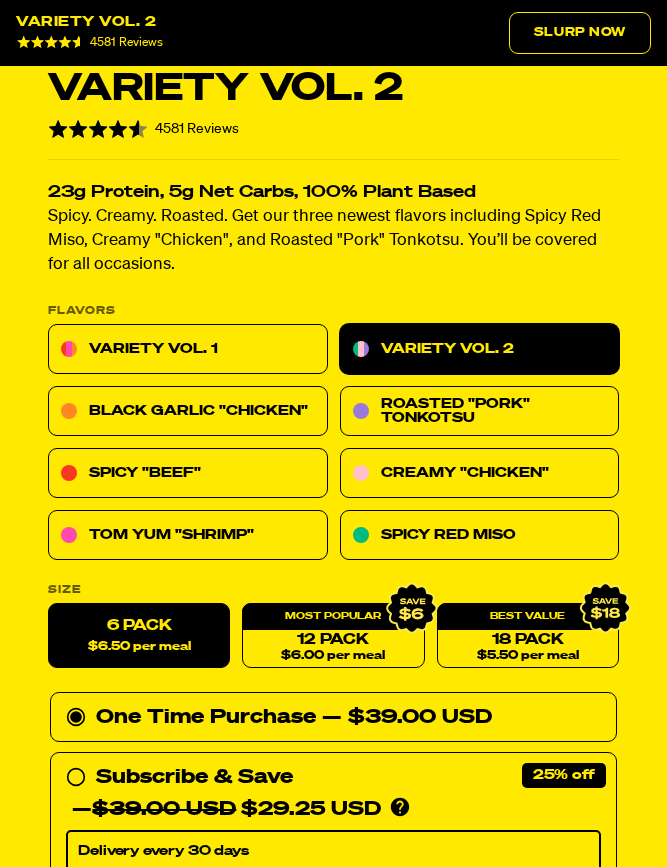 scroll, scrollTop: 853, scrollLeft: 0, axis: vertical 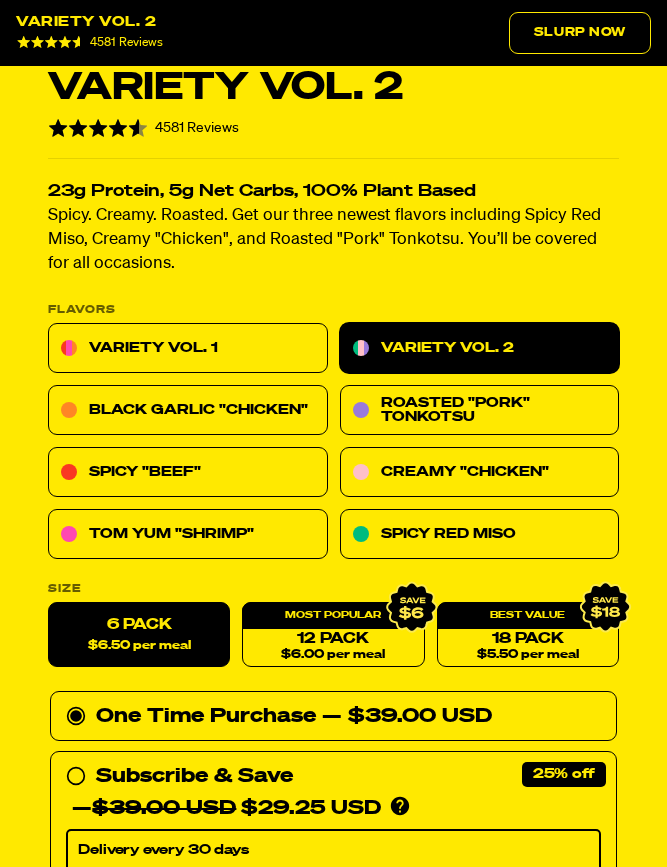 click on "Creamy "Chicken"" at bounding box center [480, 472] 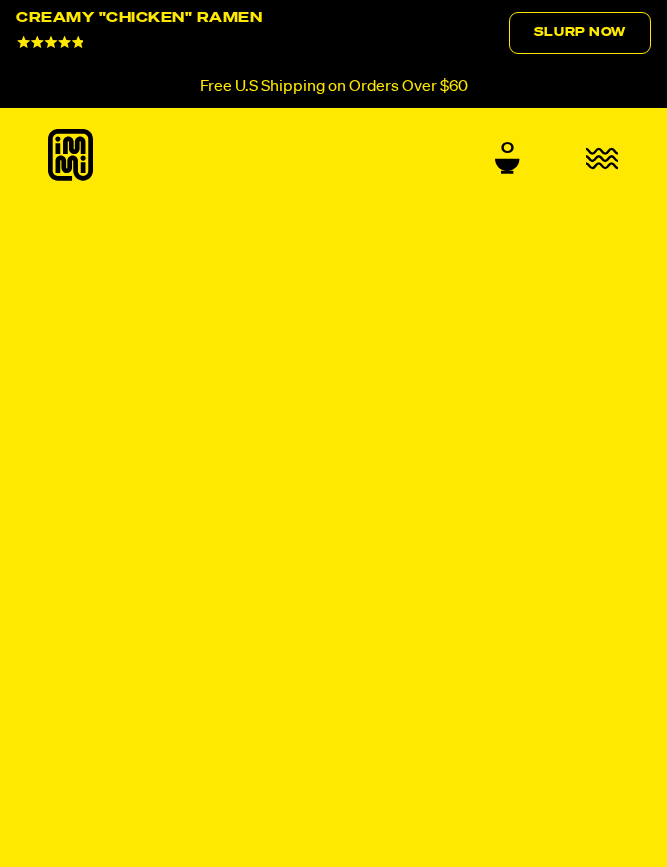 scroll, scrollTop: 0, scrollLeft: 0, axis: both 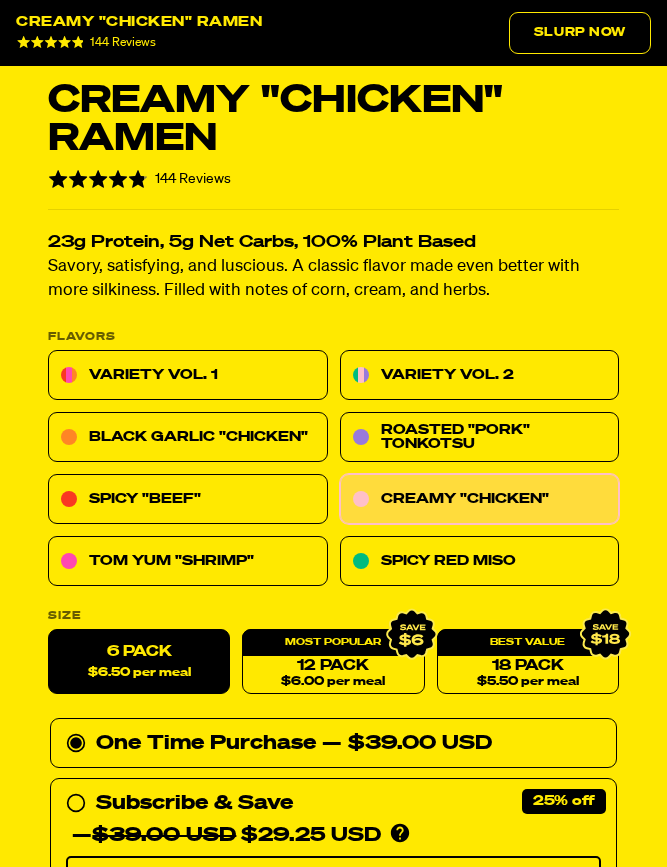 click on "Spicy Red Miso" at bounding box center (480, 561) 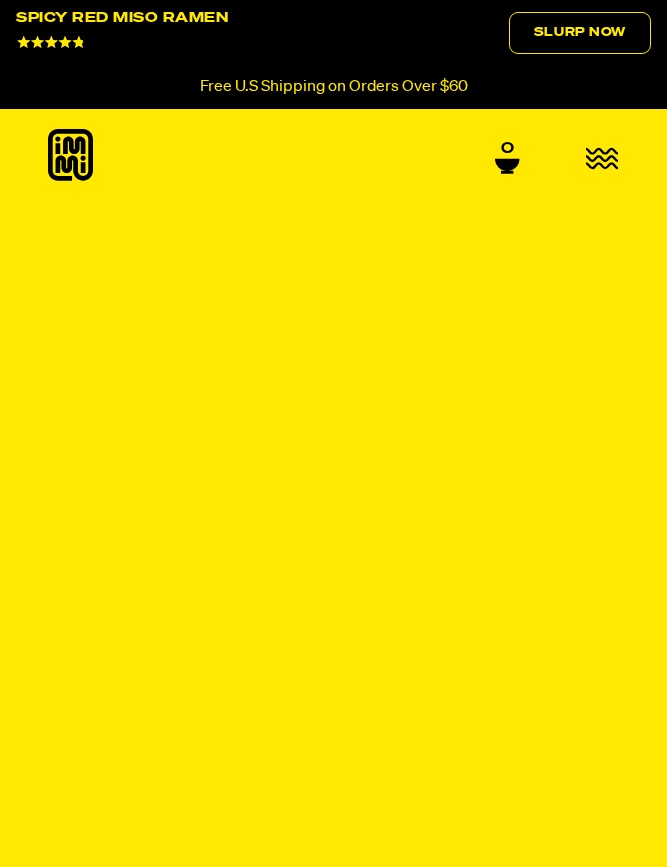 scroll, scrollTop: 0, scrollLeft: 0, axis: both 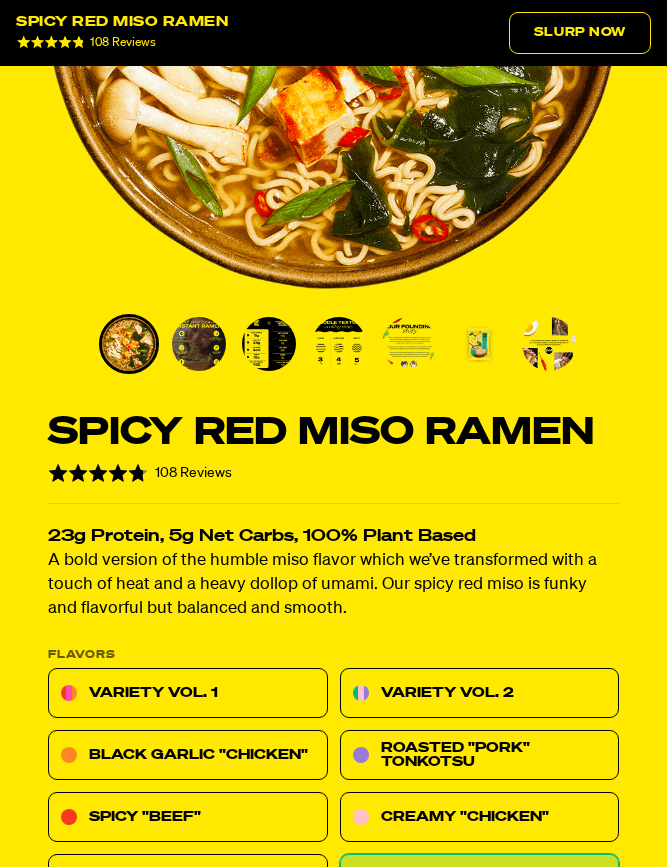 click on "Variety Vol. 2" at bounding box center (480, 693) 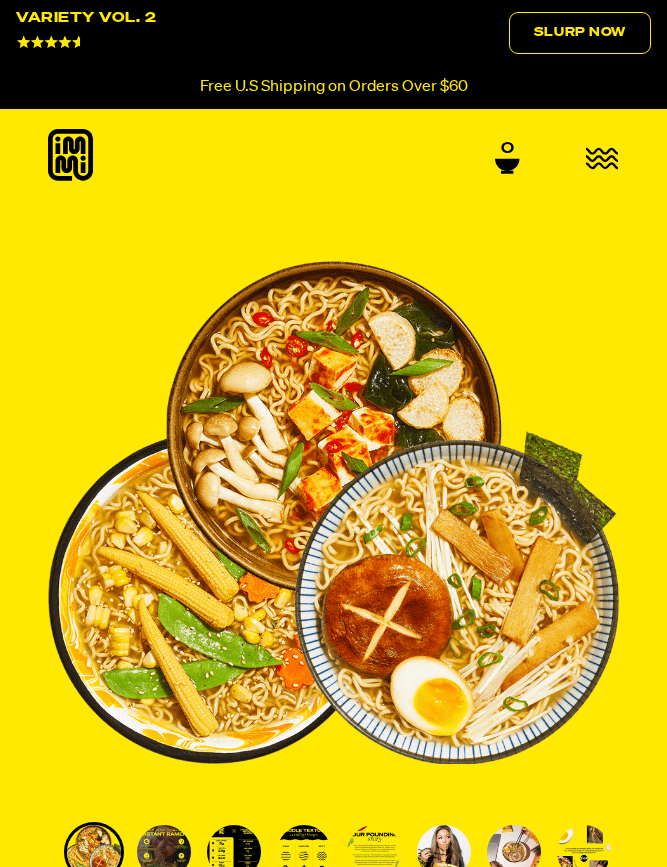 scroll, scrollTop: 0, scrollLeft: 0, axis: both 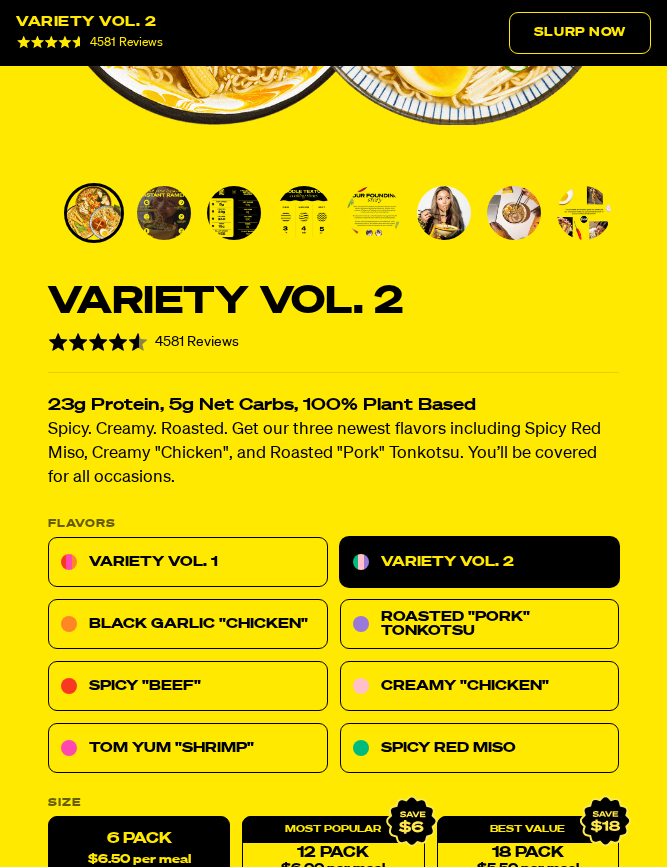 click on "Roasted "Pork" Tonkotsu" at bounding box center [480, 624] 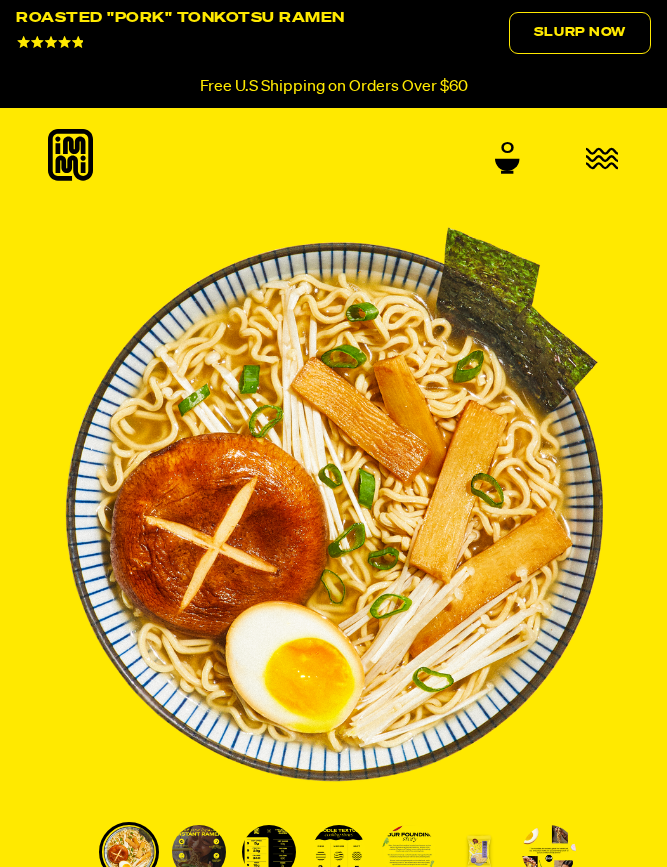 scroll, scrollTop: 0, scrollLeft: 0, axis: both 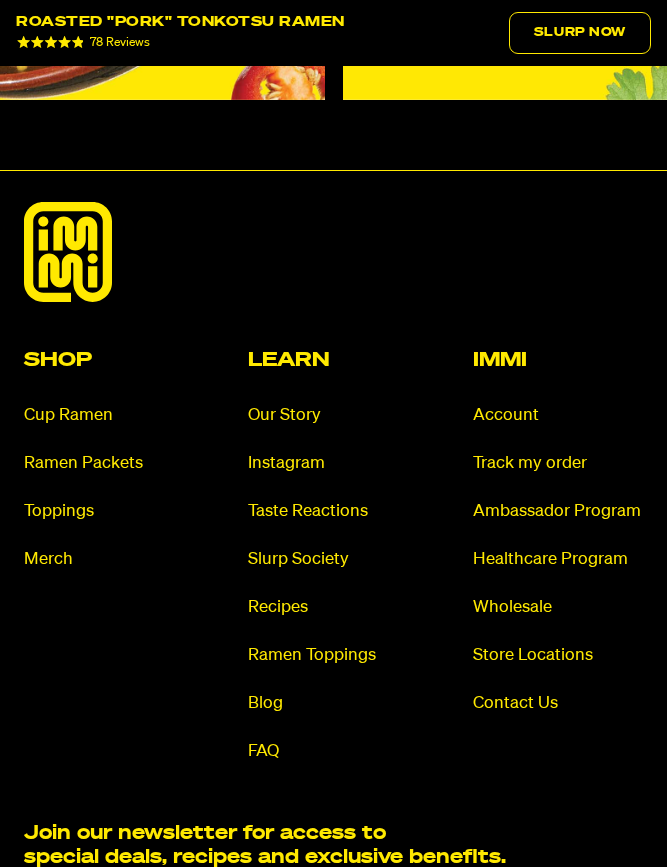 click on "Cup Ramen" at bounding box center [109, 415] 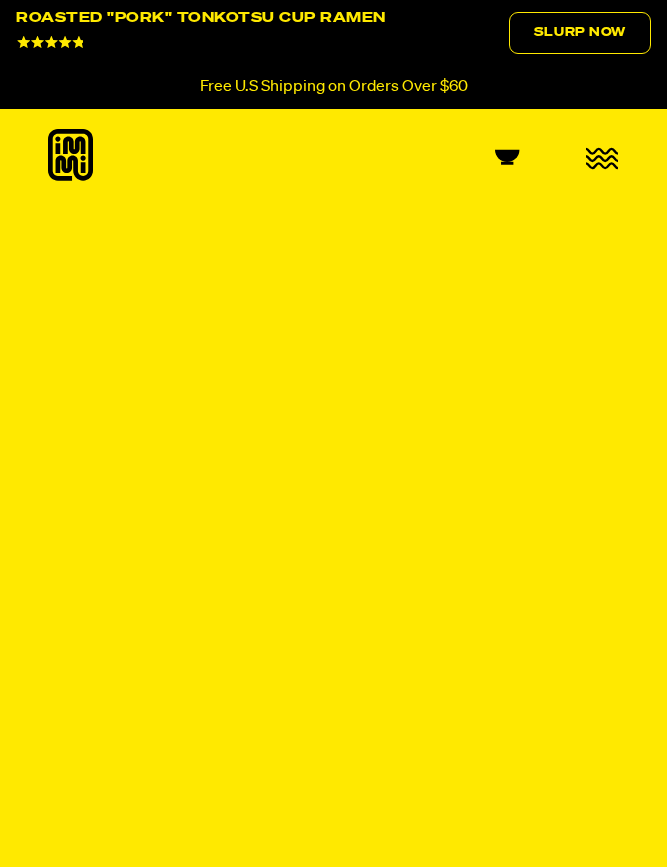 scroll, scrollTop: 0, scrollLeft: 0, axis: both 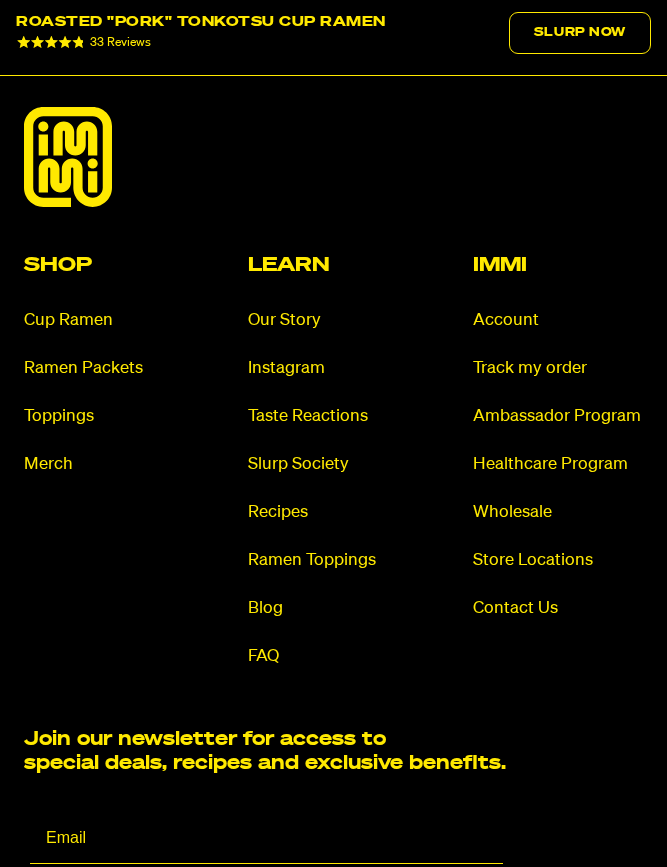 click on "Toppings" at bounding box center [109, 416] 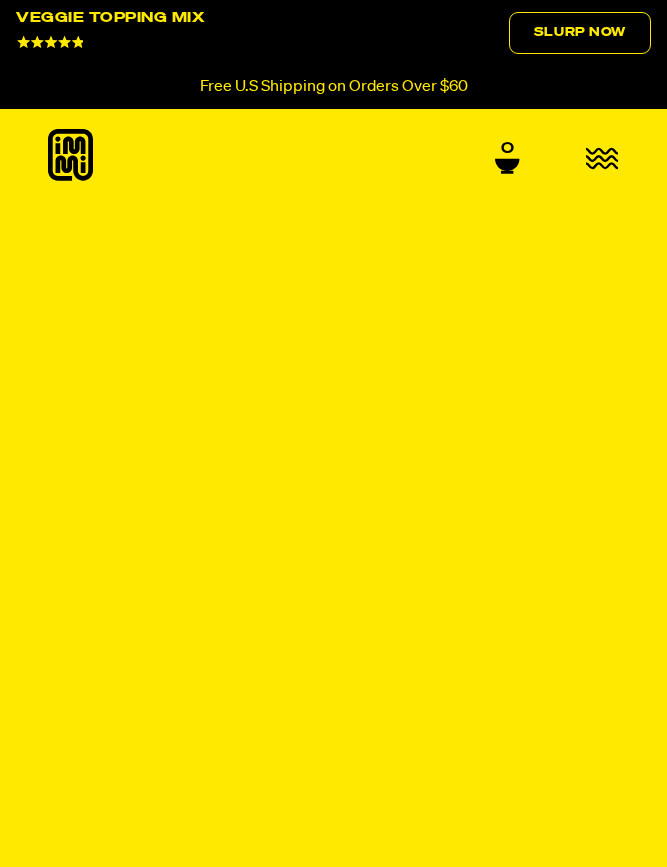 scroll, scrollTop: 0, scrollLeft: 0, axis: both 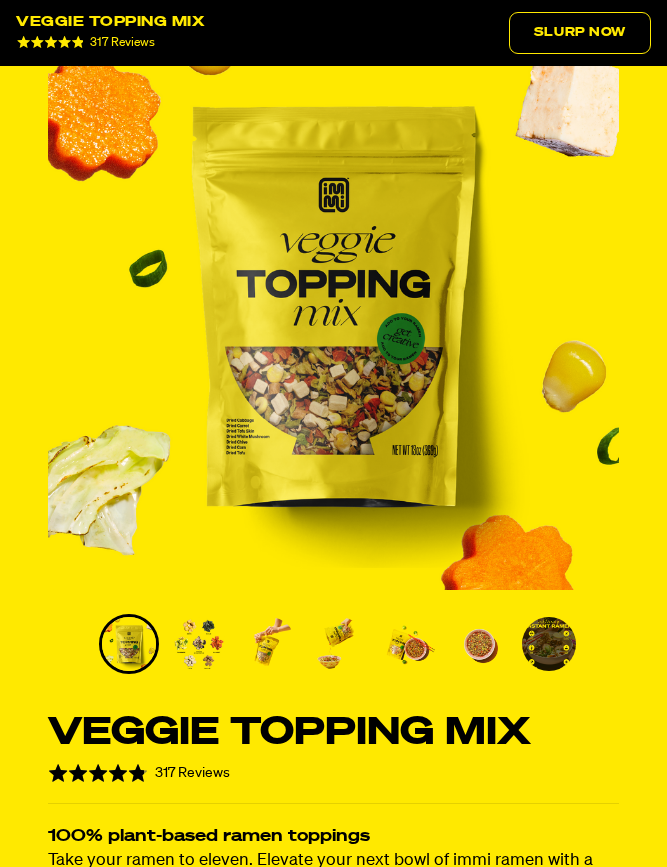 click at bounding box center (199, 644) 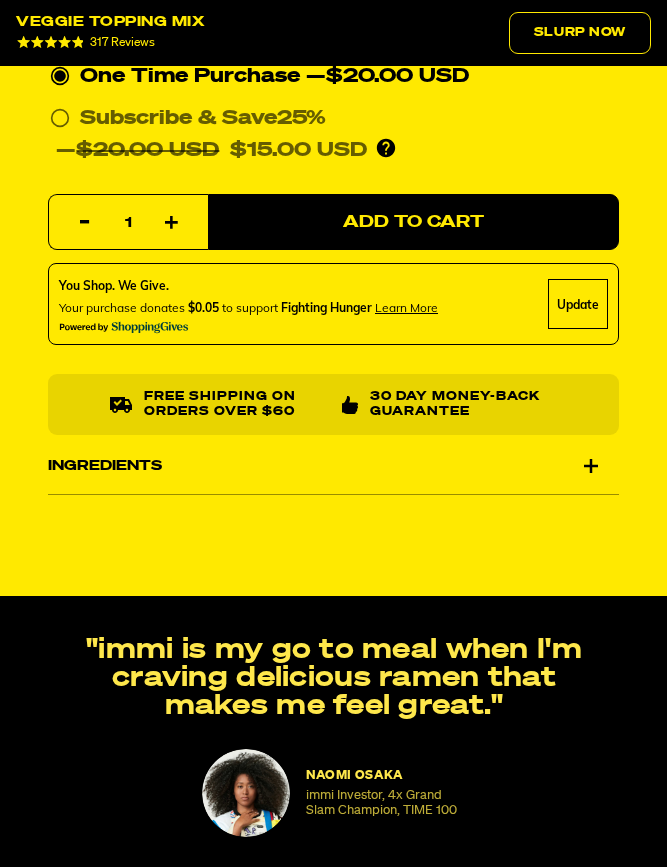 scroll, scrollTop: 1184, scrollLeft: 0, axis: vertical 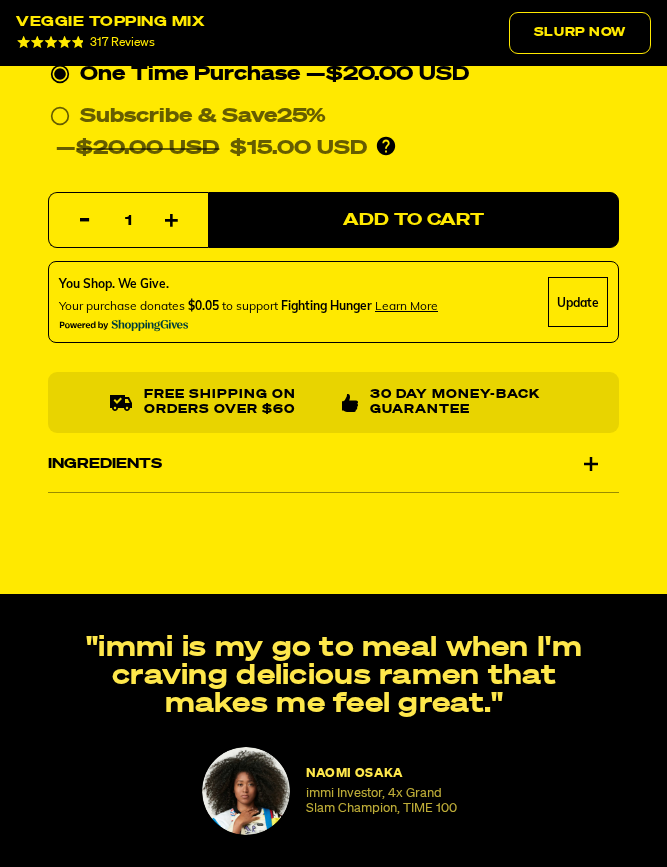 click on "Ingredients" at bounding box center (333, 464) 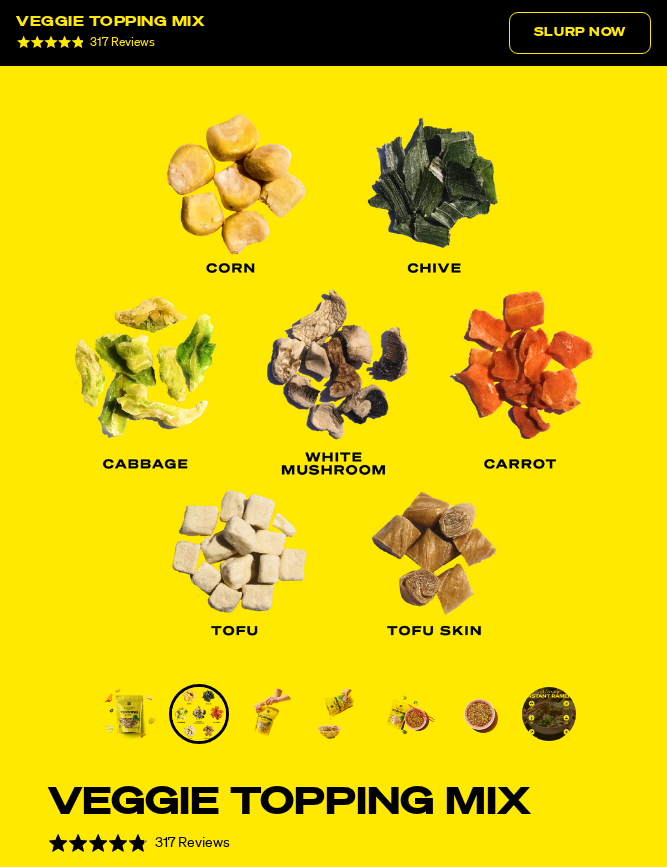 scroll, scrollTop: 0, scrollLeft: 0, axis: both 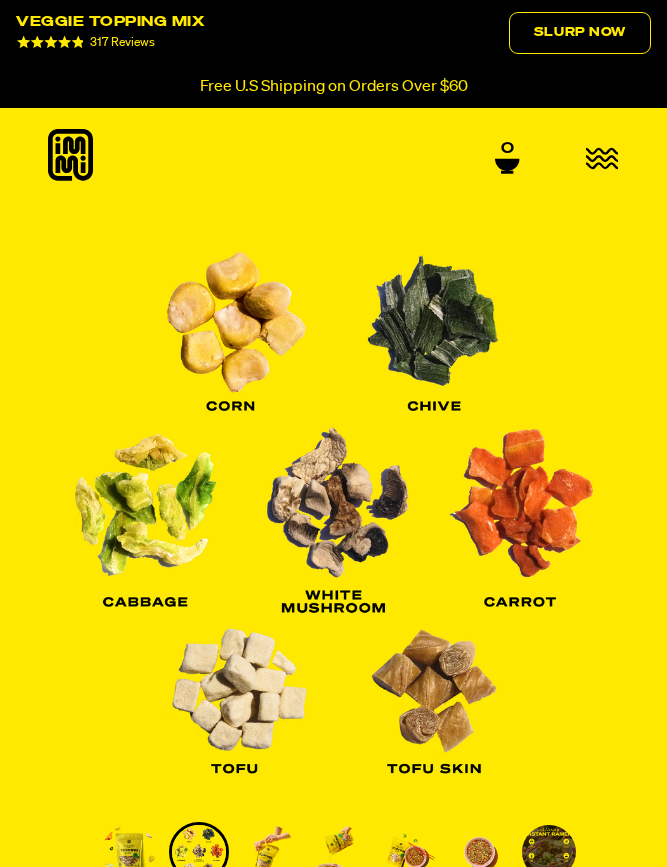 click 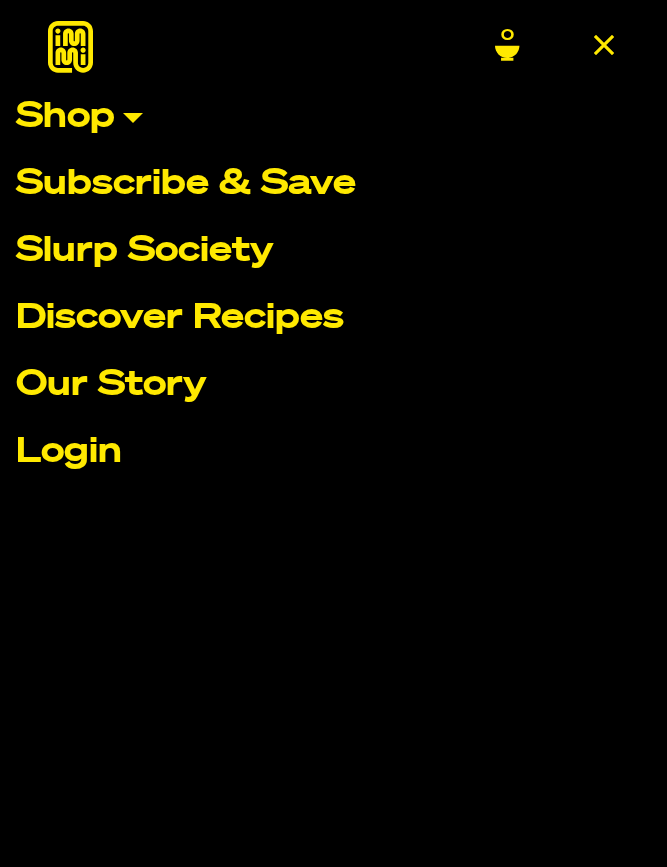 click on "Shop" at bounding box center [333, 117] 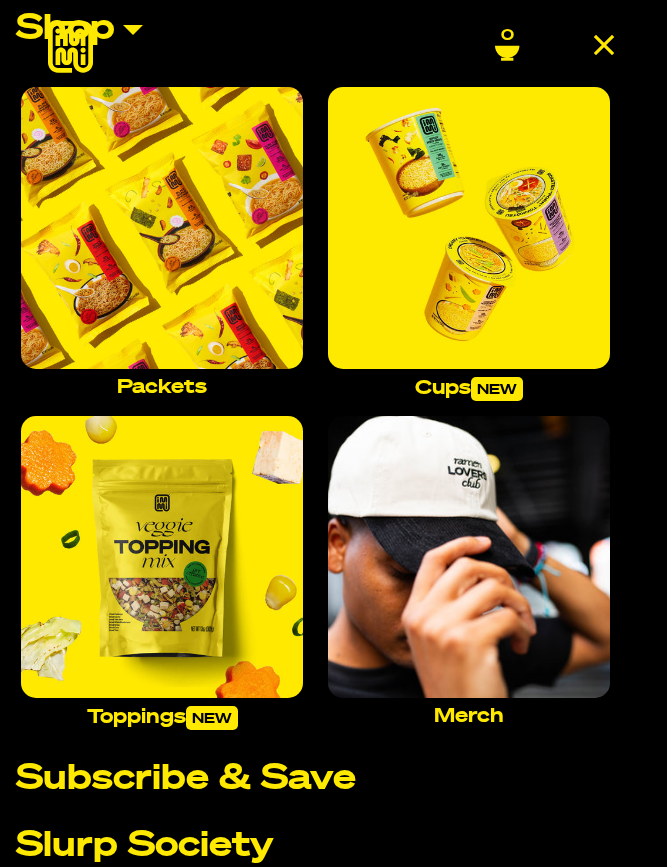 scroll, scrollTop: 91, scrollLeft: 0, axis: vertical 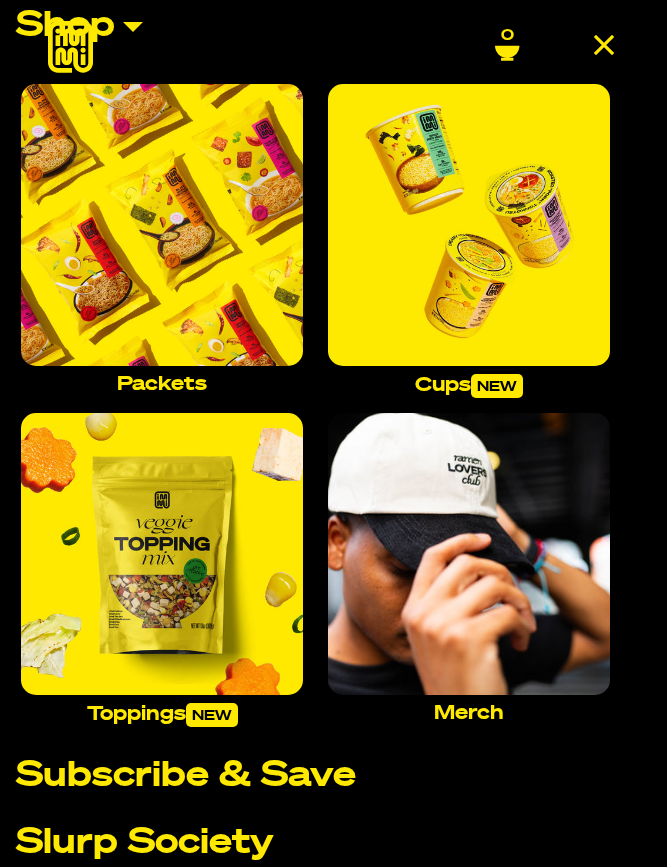 click at bounding box center (469, 225) 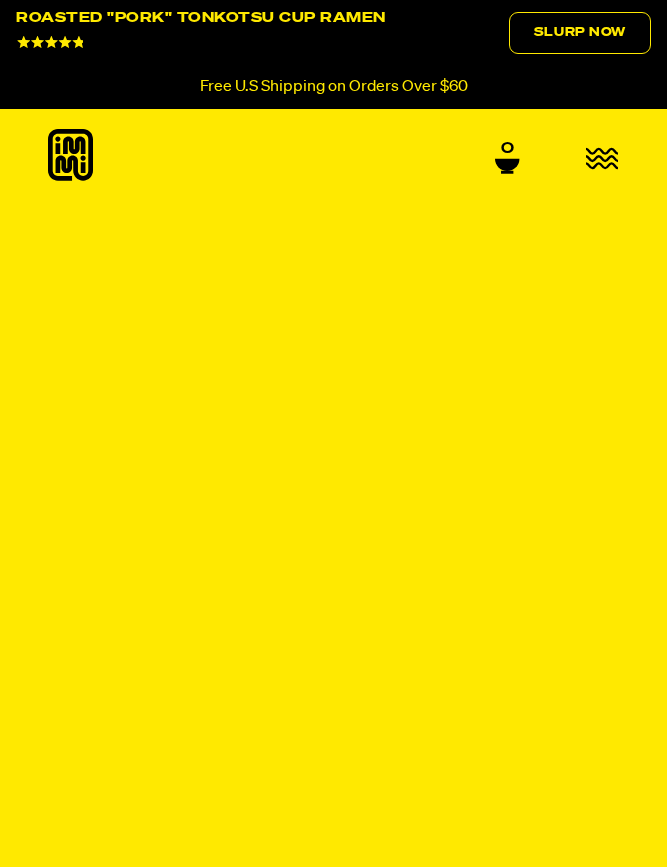 scroll, scrollTop: 0, scrollLeft: 0, axis: both 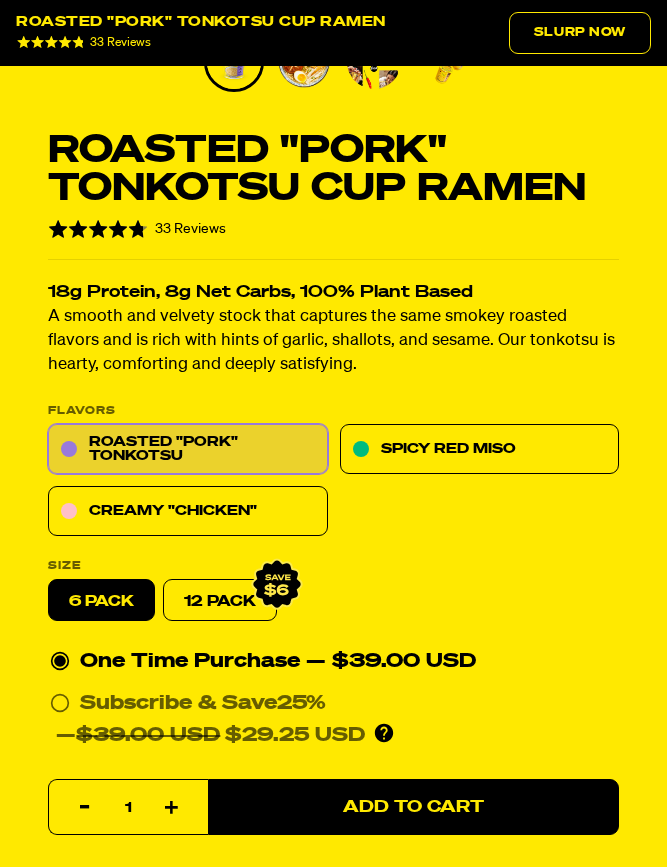 click on "Spicy Red Miso" at bounding box center [480, 449] 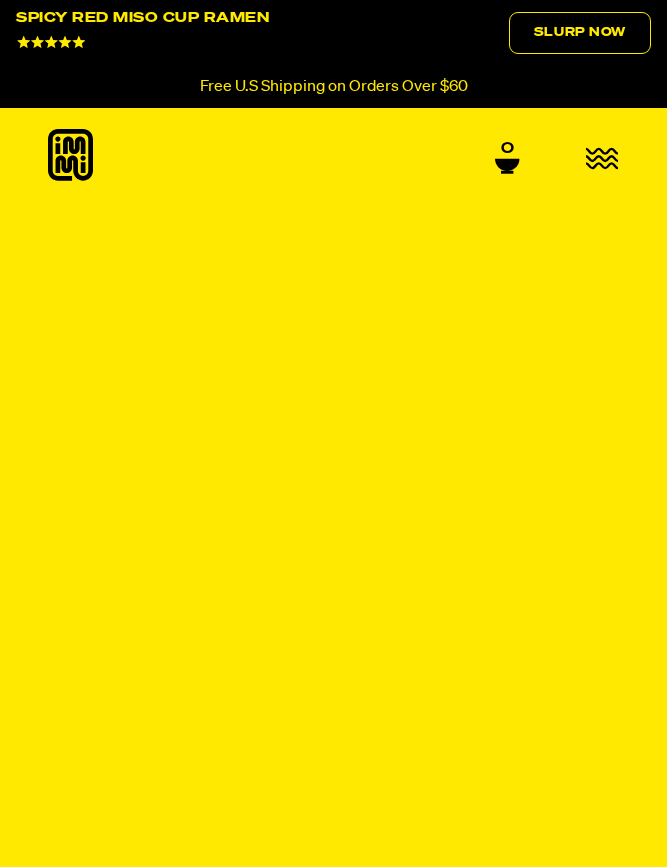scroll, scrollTop: 0, scrollLeft: 0, axis: both 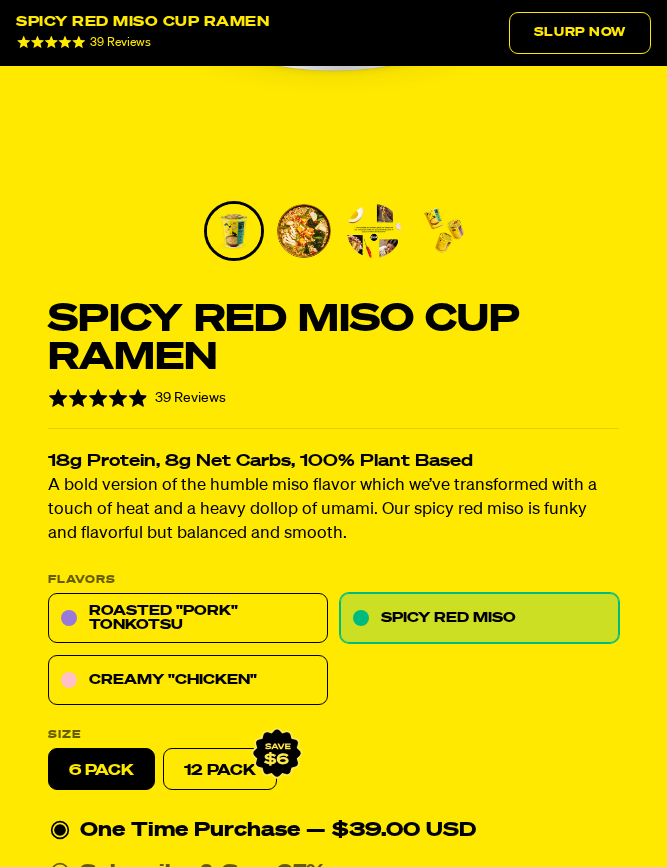 click on "Creamy "Chicken"" at bounding box center (188, 680) 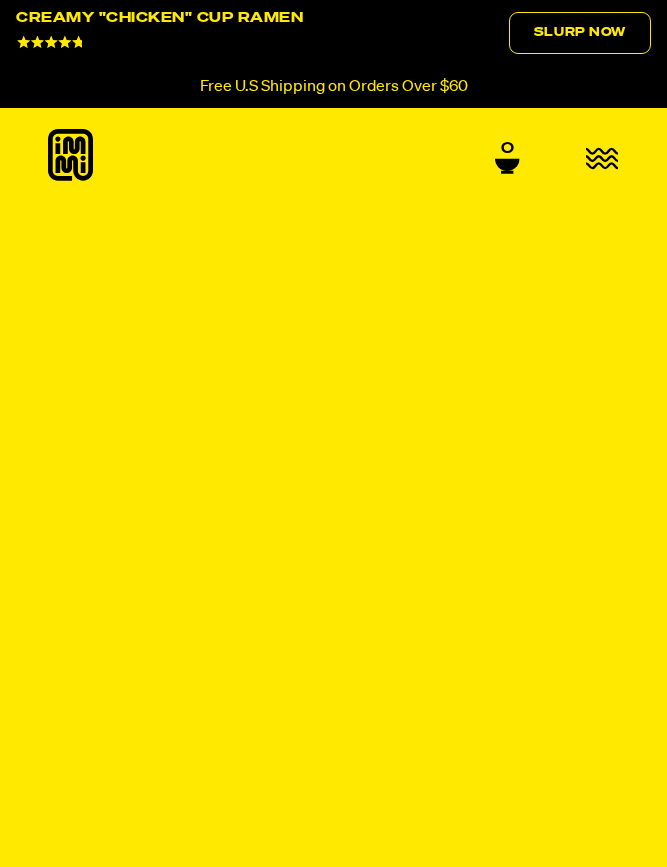 scroll, scrollTop: 0, scrollLeft: 0, axis: both 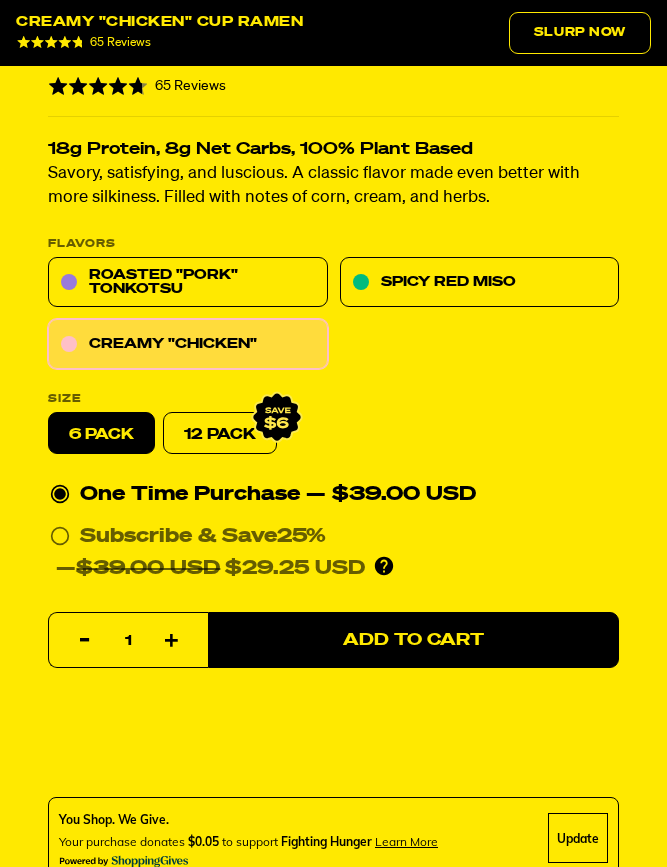 click on "Add to Cart" at bounding box center [413, 640] 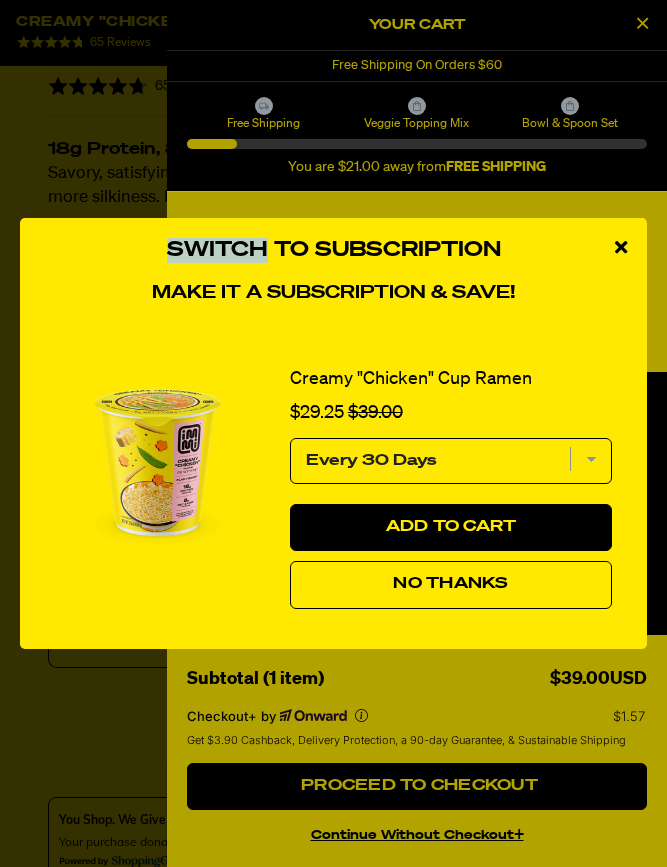 click on "No Thanks" at bounding box center [450, 584] 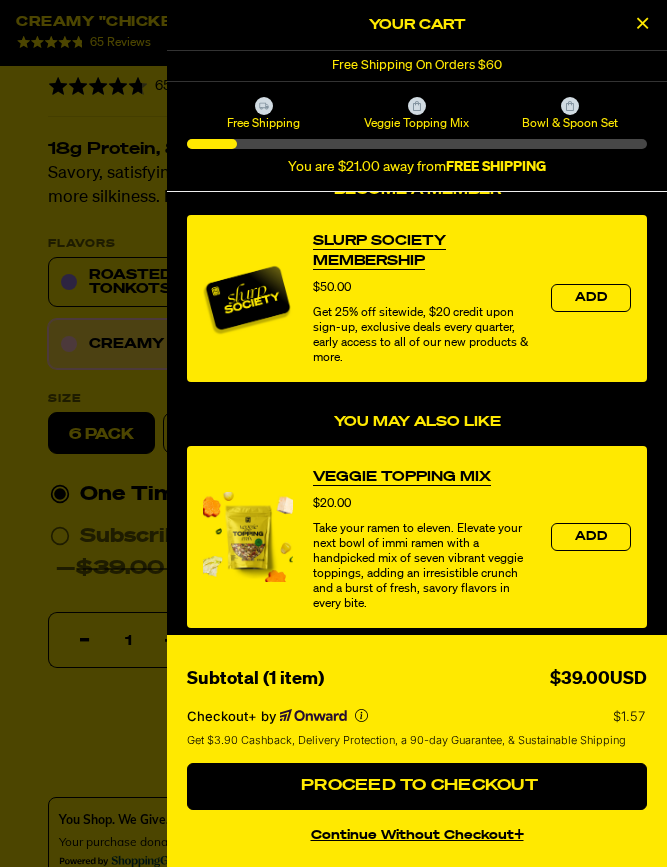scroll, scrollTop: 228, scrollLeft: 0, axis: vertical 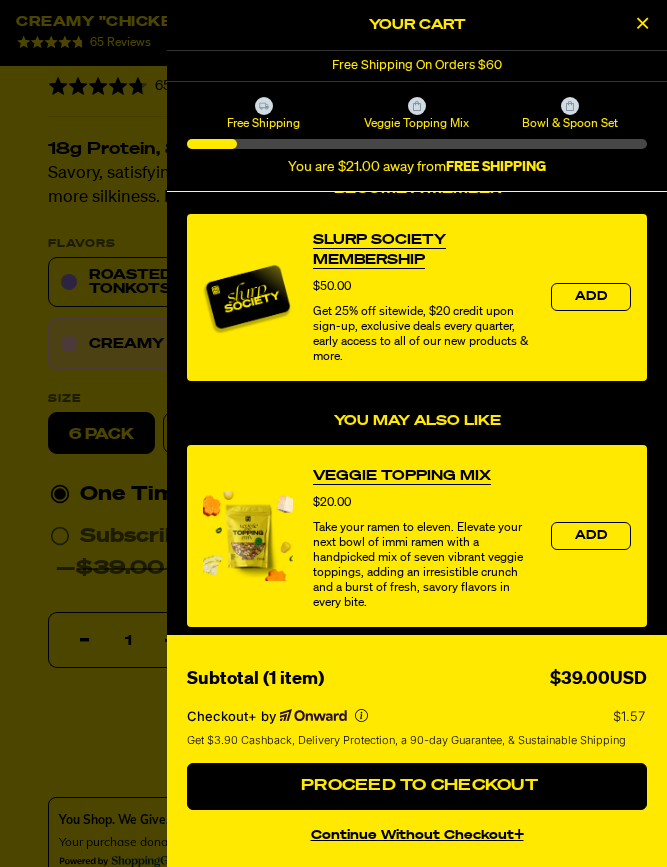 click on "Add" at bounding box center [591, 536] 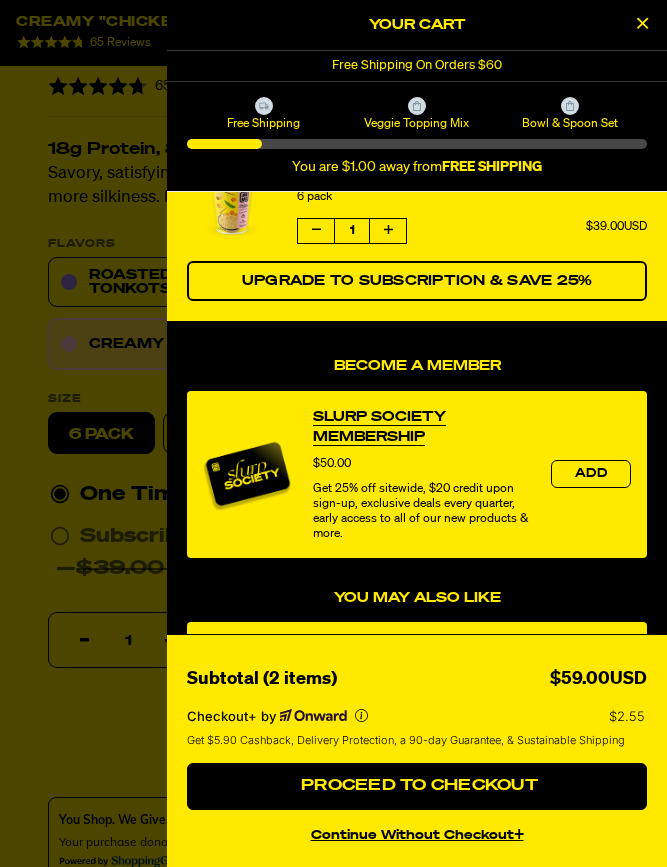scroll, scrollTop: 235, scrollLeft: 0, axis: vertical 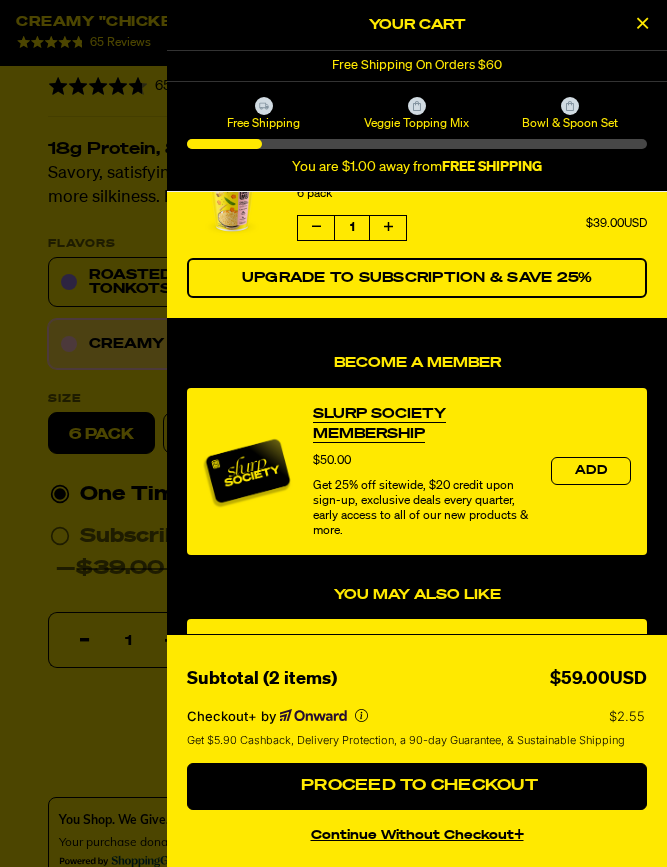 click on "Add" at bounding box center (591, 471) 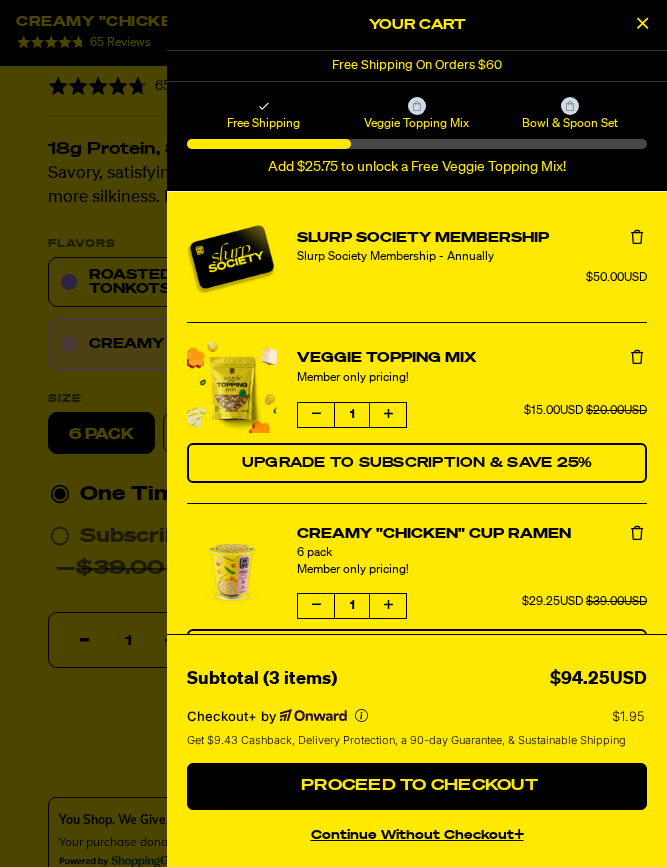 scroll, scrollTop: 0, scrollLeft: 0, axis: both 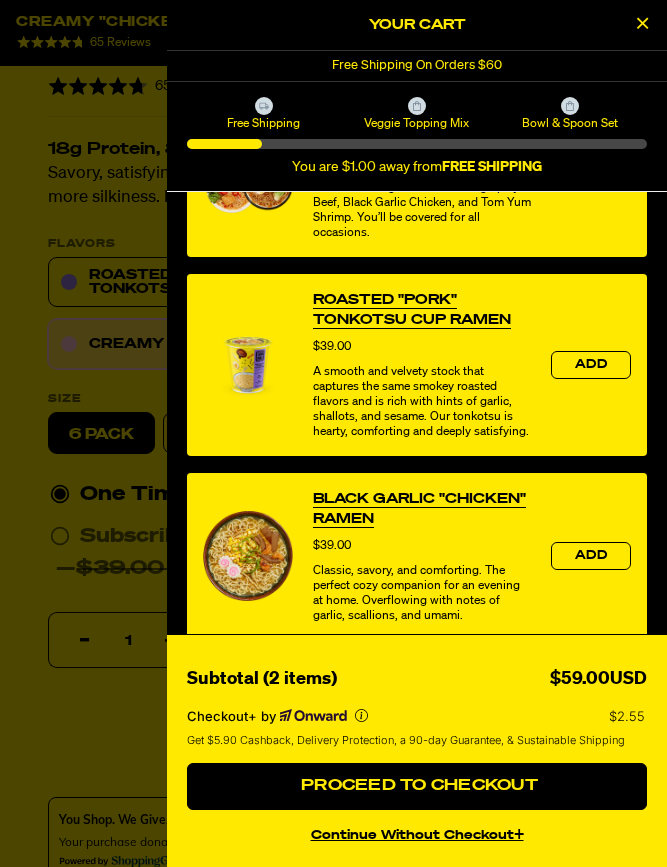click on "Veggie Topping Mix" at bounding box center (416, 123) 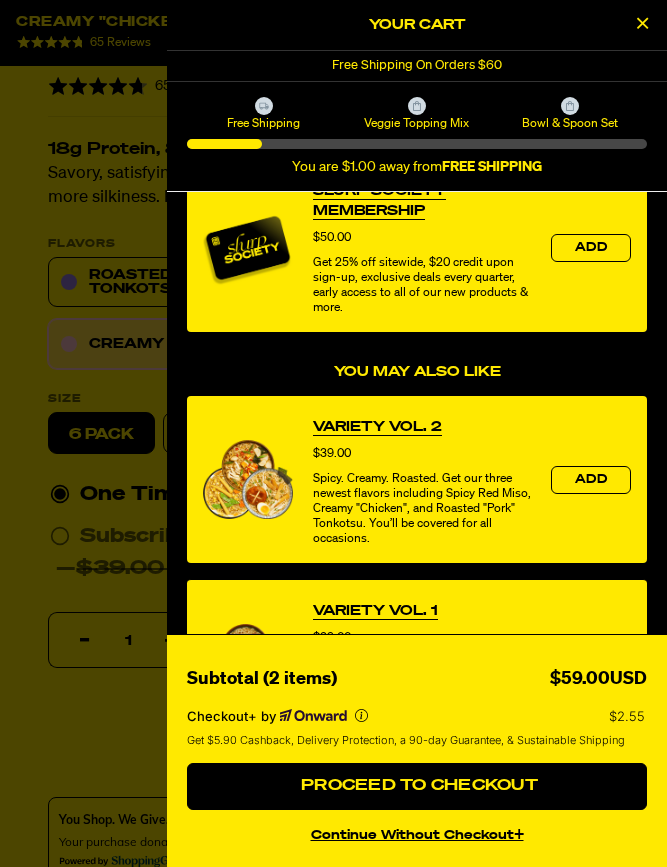 scroll, scrollTop: 456, scrollLeft: 0, axis: vertical 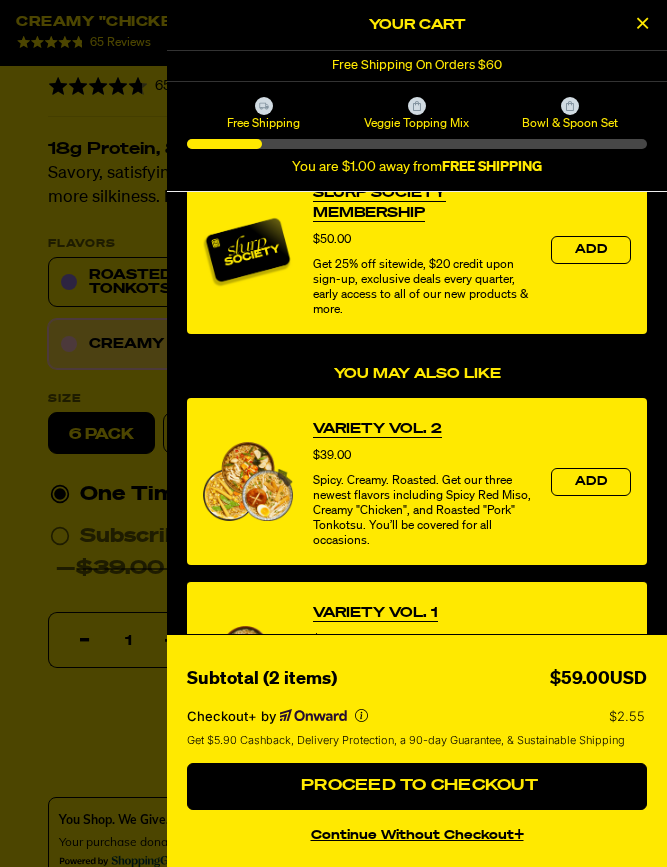 click on "Bowl & Spoon Set" at bounding box center (570, 123) 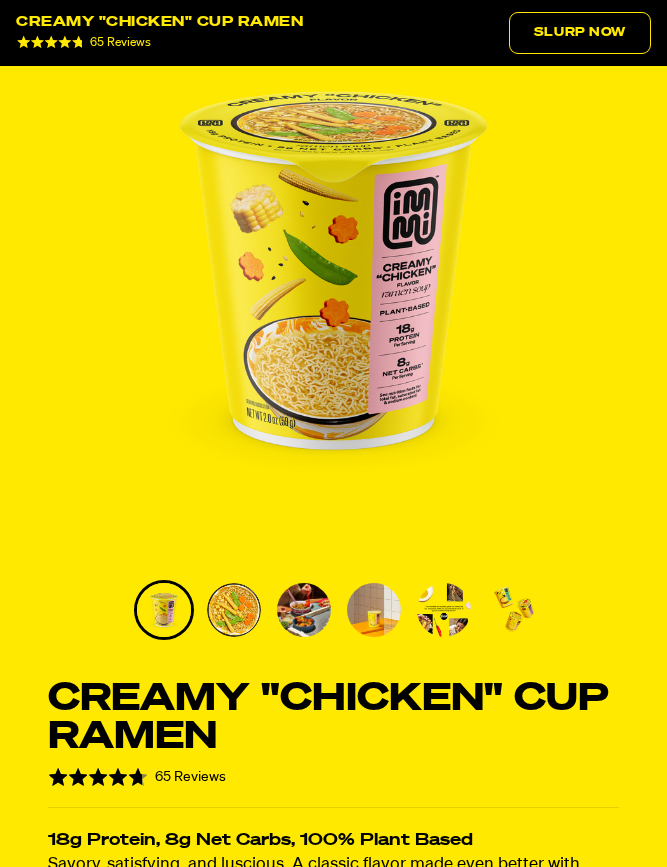 scroll, scrollTop: 0, scrollLeft: 0, axis: both 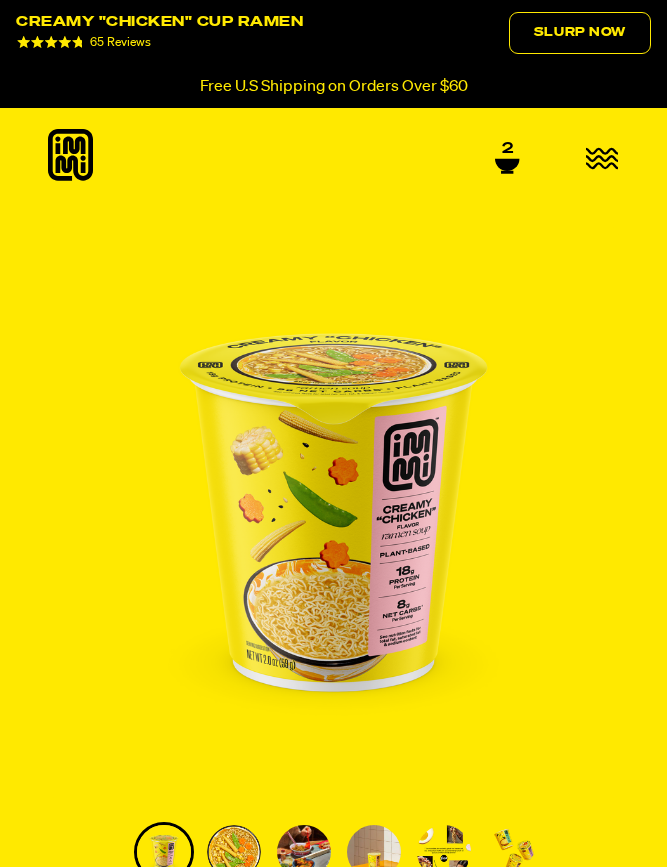 click 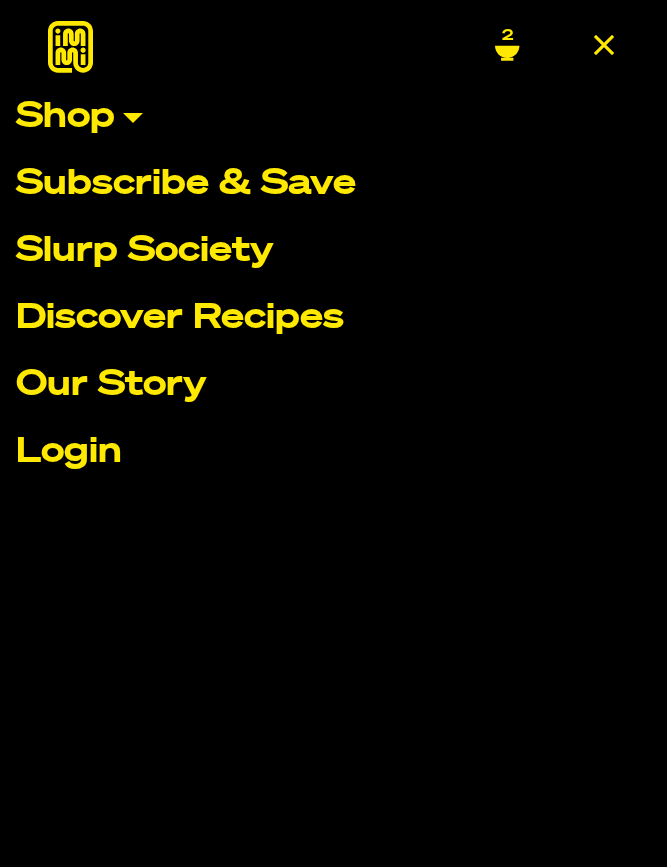 click on "Shop" at bounding box center [333, 117] 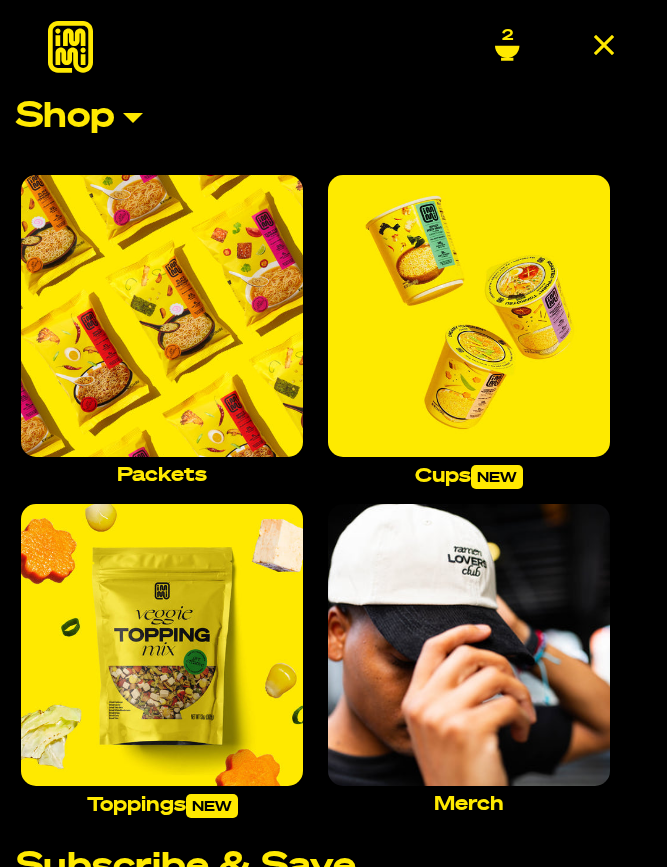 click at bounding box center (162, 316) 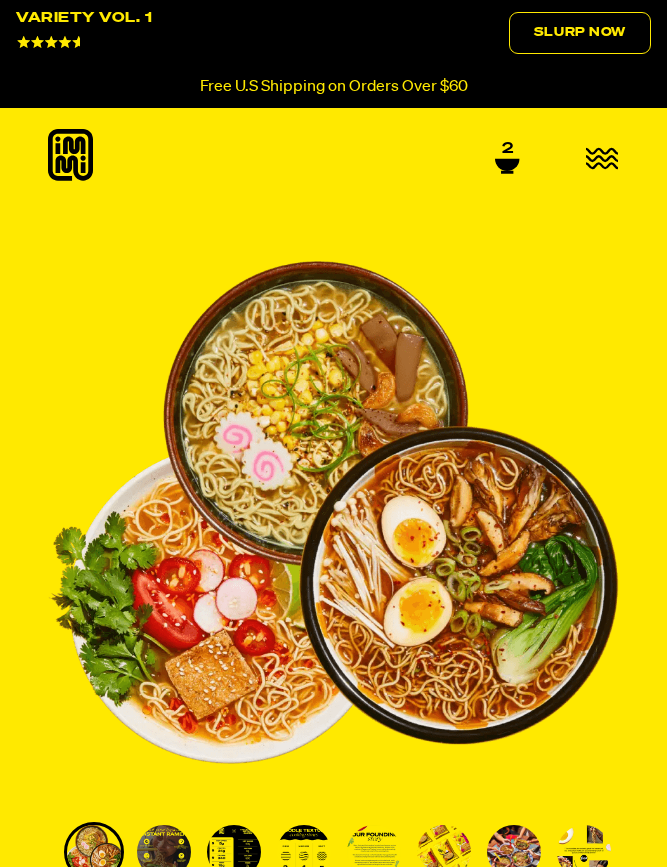 scroll, scrollTop: 0, scrollLeft: 0, axis: both 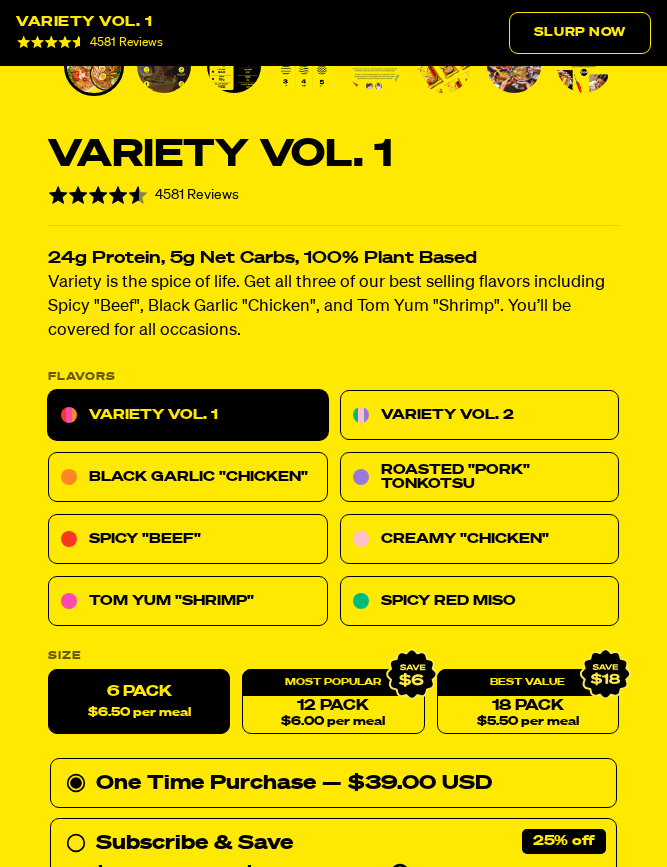 click on "Black Garlic "Chicken"" at bounding box center (188, 477) 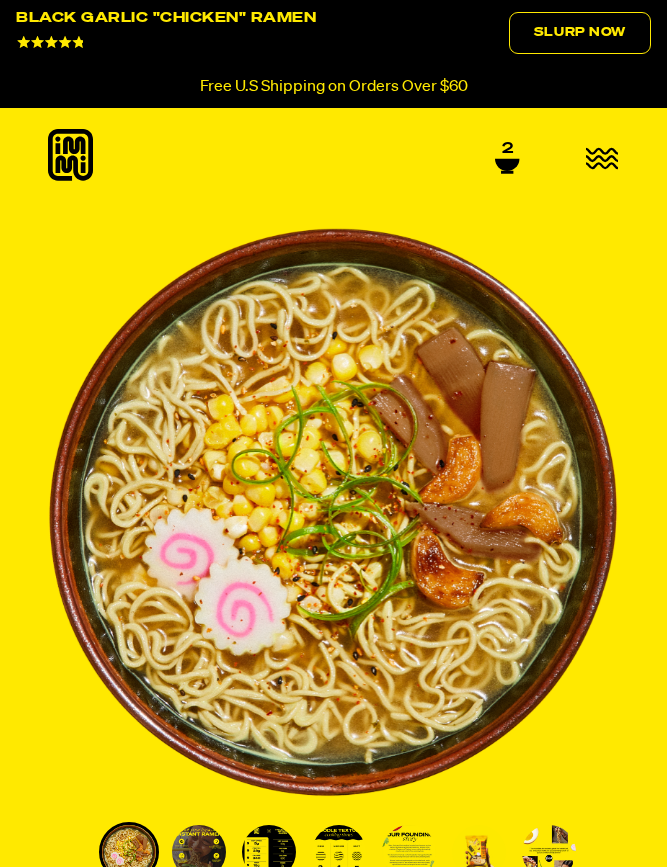 scroll, scrollTop: 48, scrollLeft: 0, axis: vertical 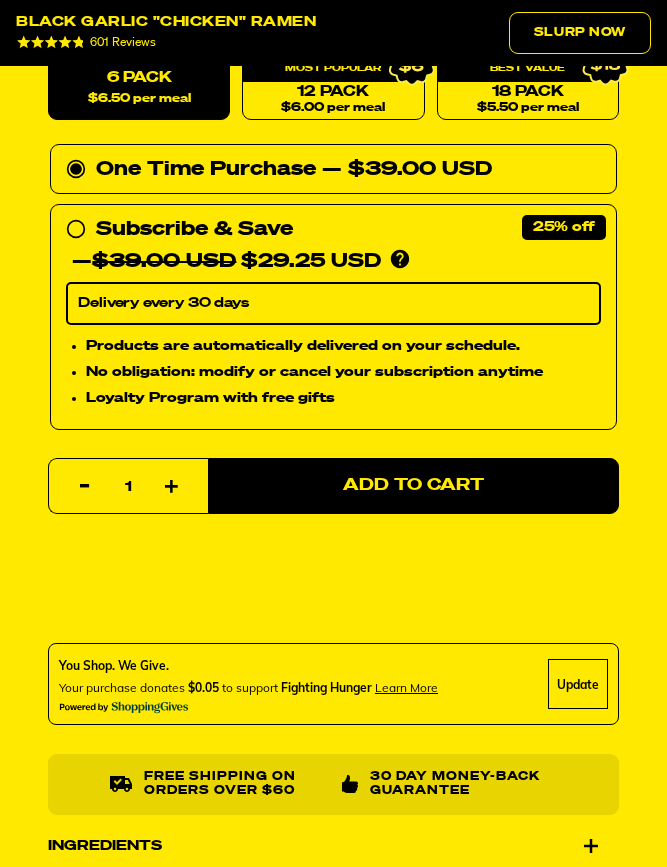 click on "Add to Cart" at bounding box center [413, 486] 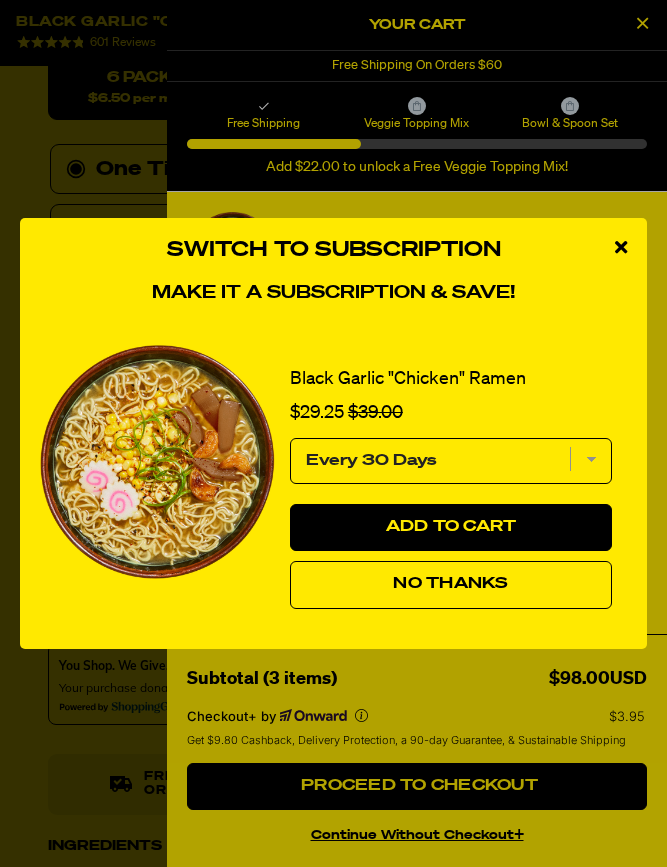 click at bounding box center (621, 247) 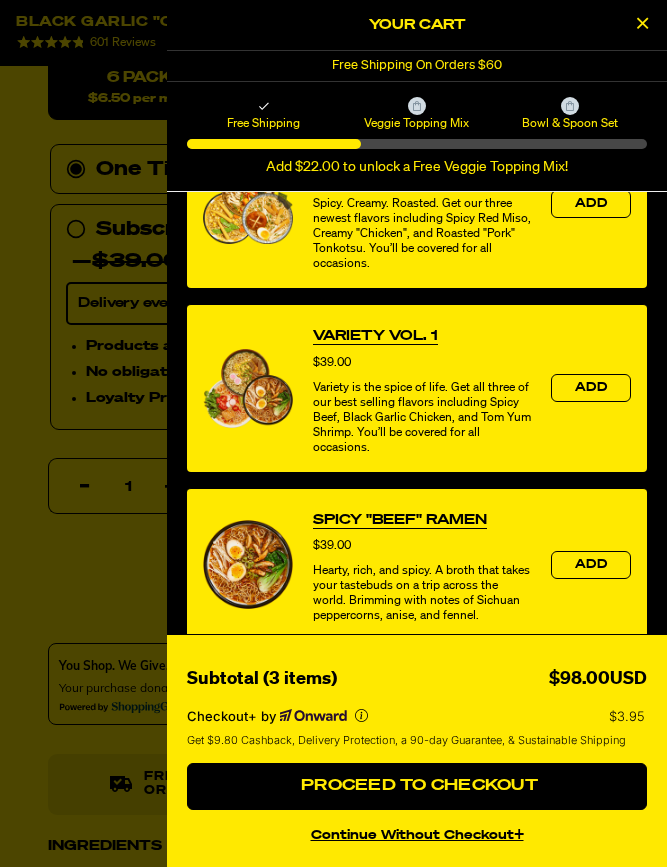 scroll, scrollTop: 913, scrollLeft: 0, axis: vertical 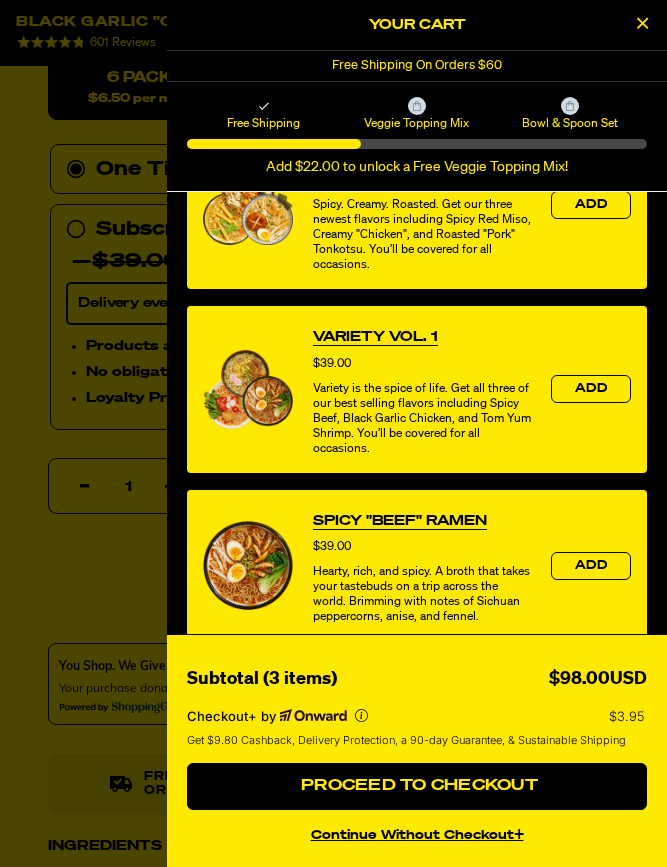 click on "Proceed to Checkout" at bounding box center [417, 787] 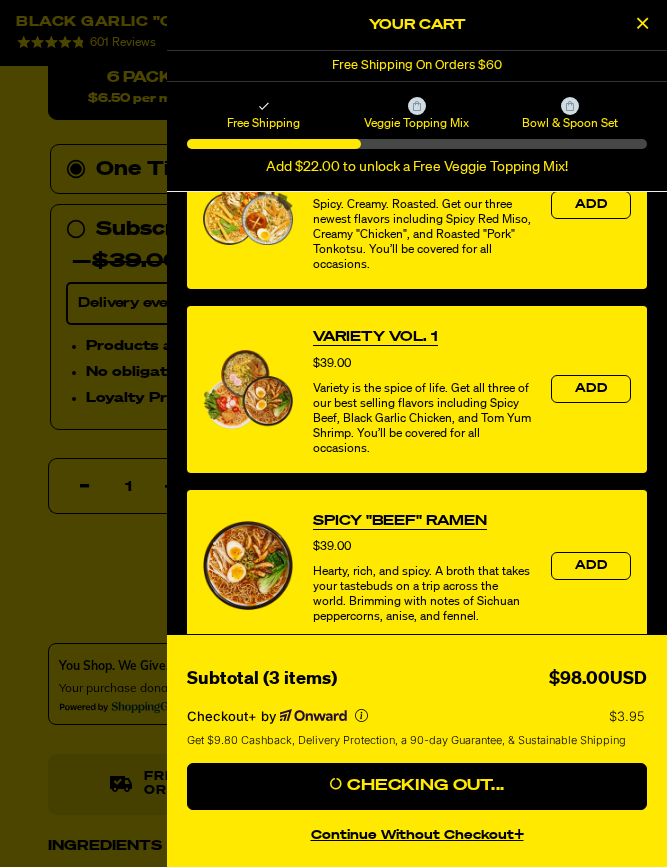 scroll, scrollTop: 1467, scrollLeft: 0, axis: vertical 